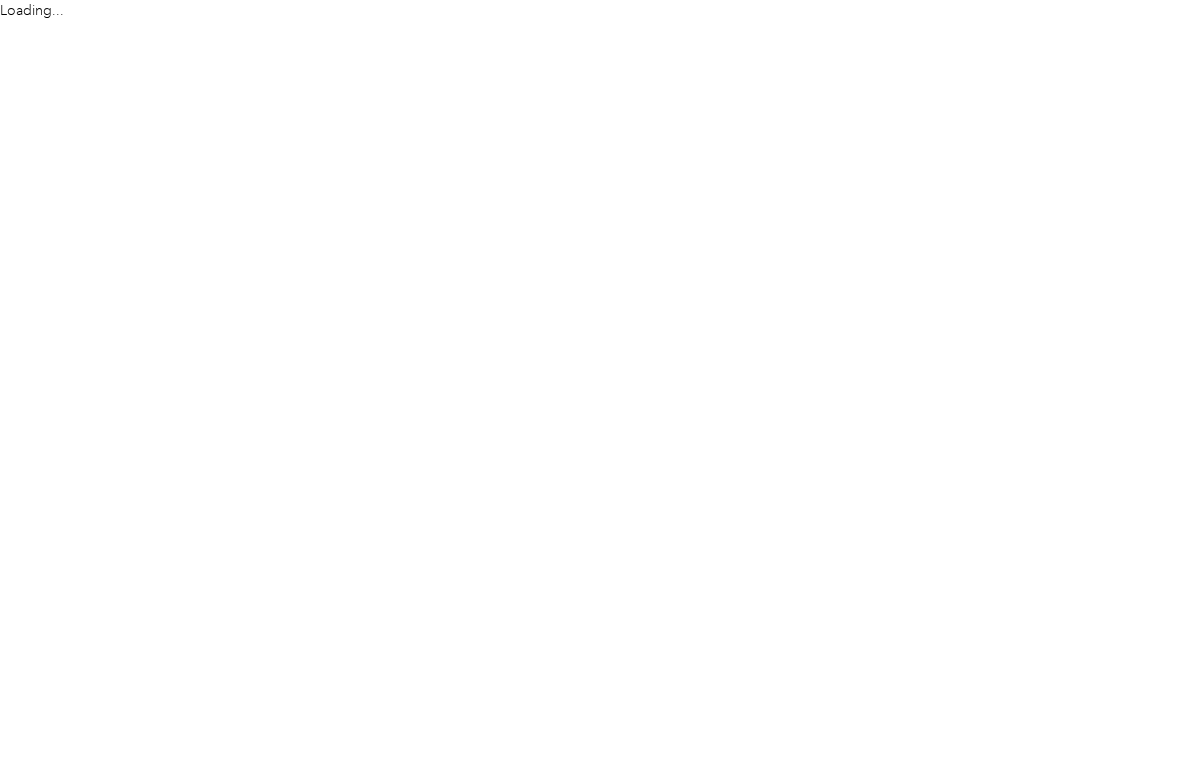 scroll, scrollTop: 0, scrollLeft: 0, axis: both 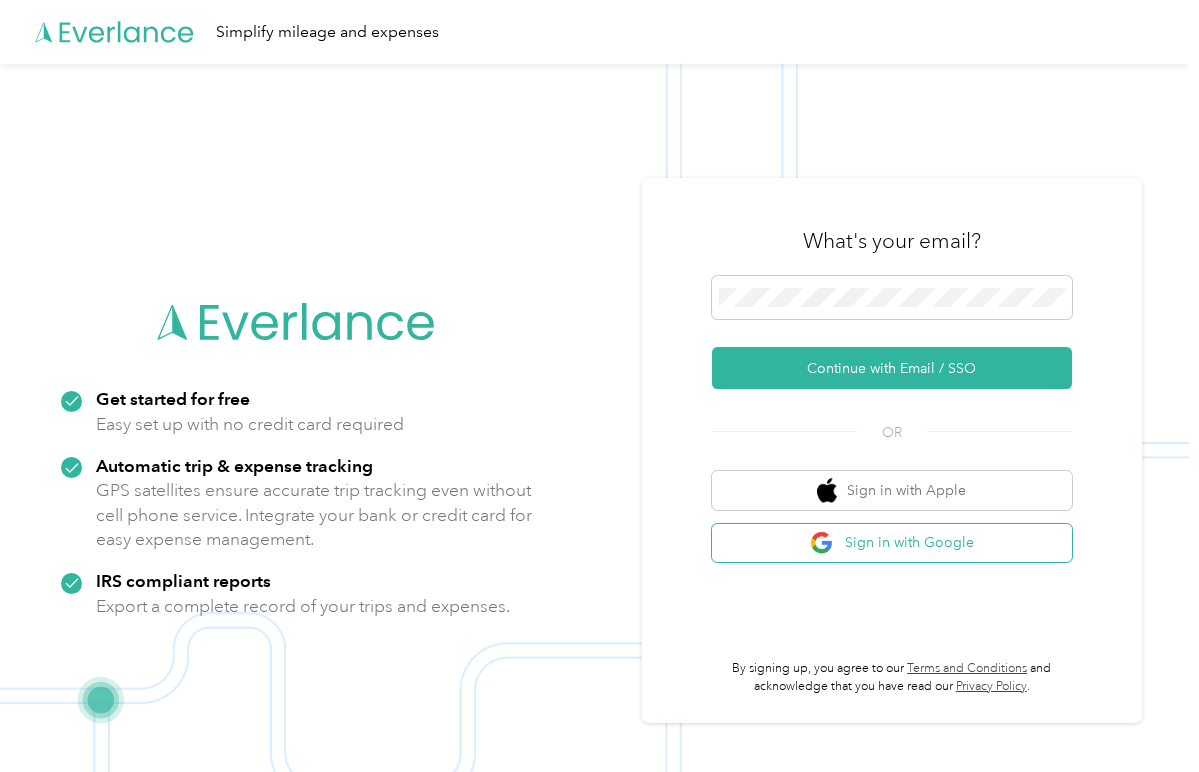 click on "Sign in with Google" at bounding box center [892, 543] 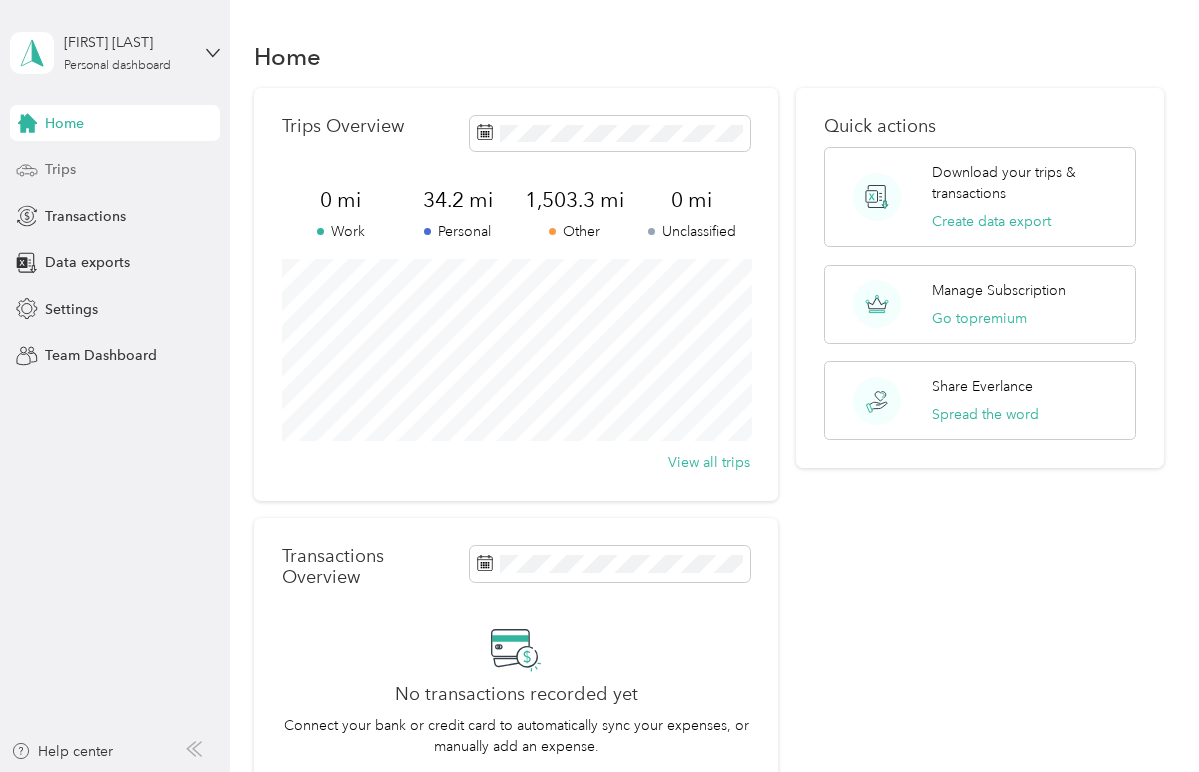 click on "Trips" at bounding box center (115, 170) 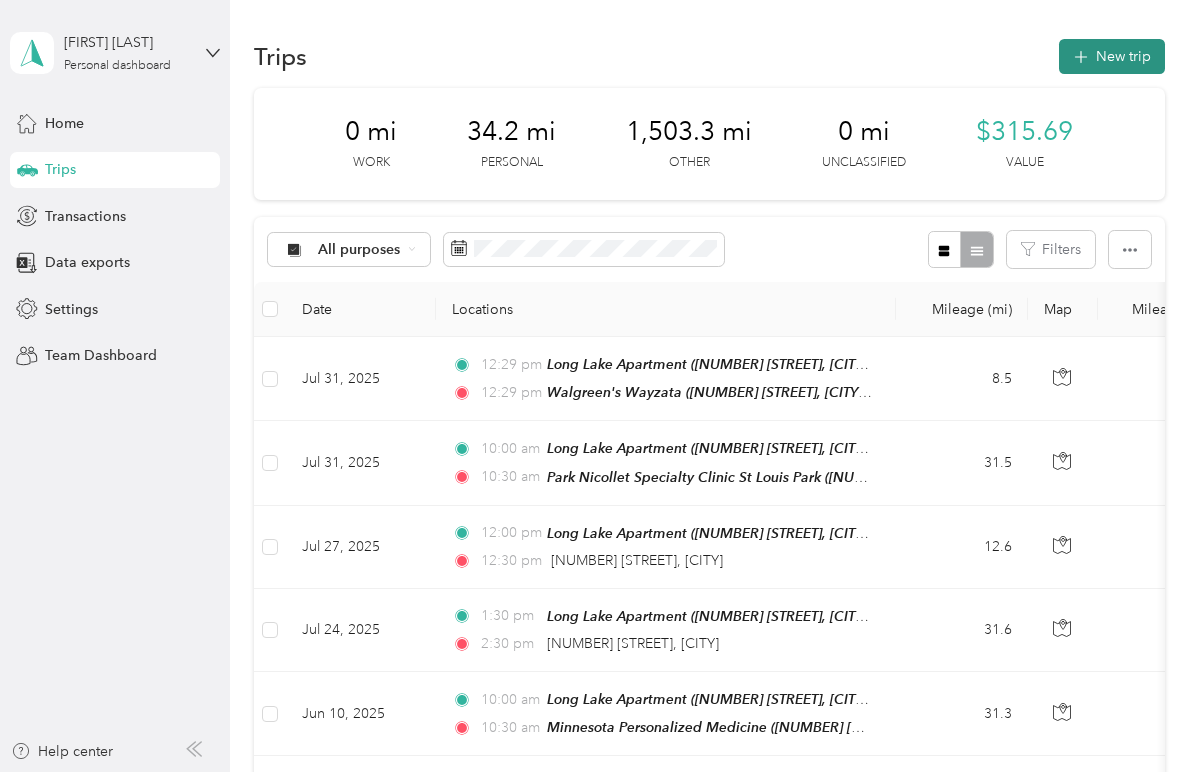click on "New trip" at bounding box center (1112, 56) 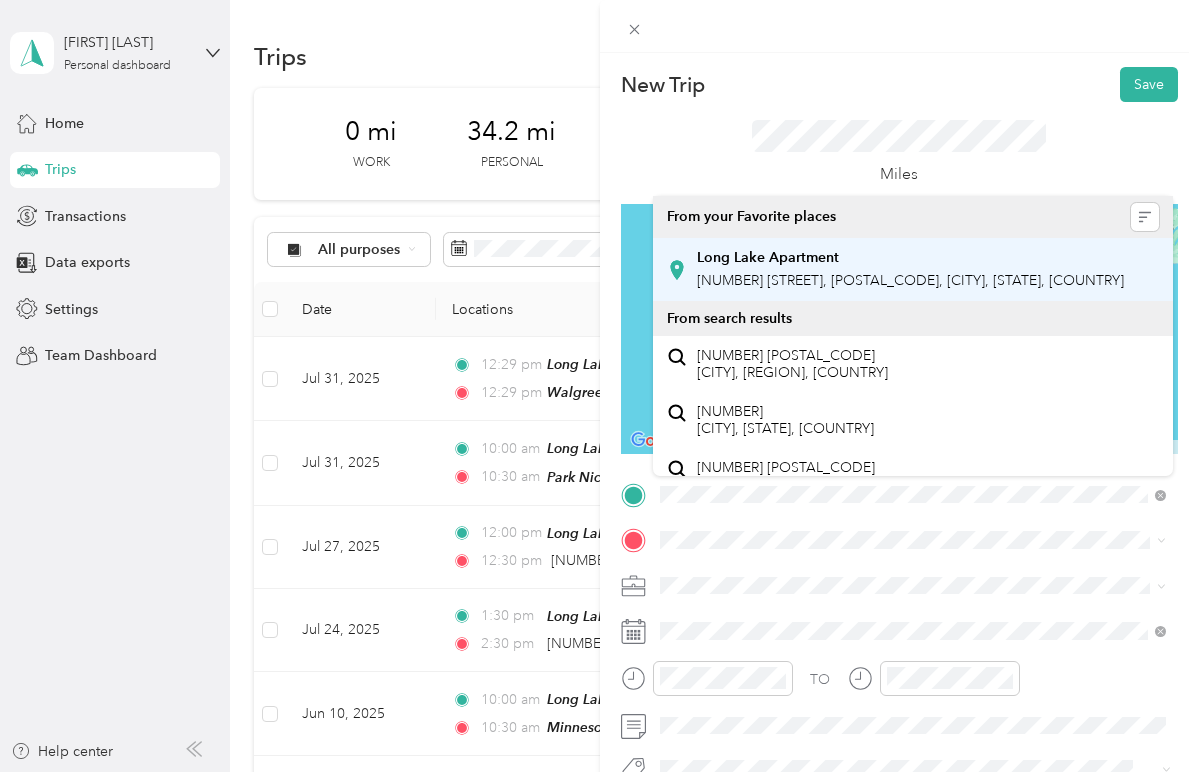 click on "[NUMBER] [STREET], [POSTAL_CODE], [CITY], [STATE], [COUNTRY]" at bounding box center [910, 280] 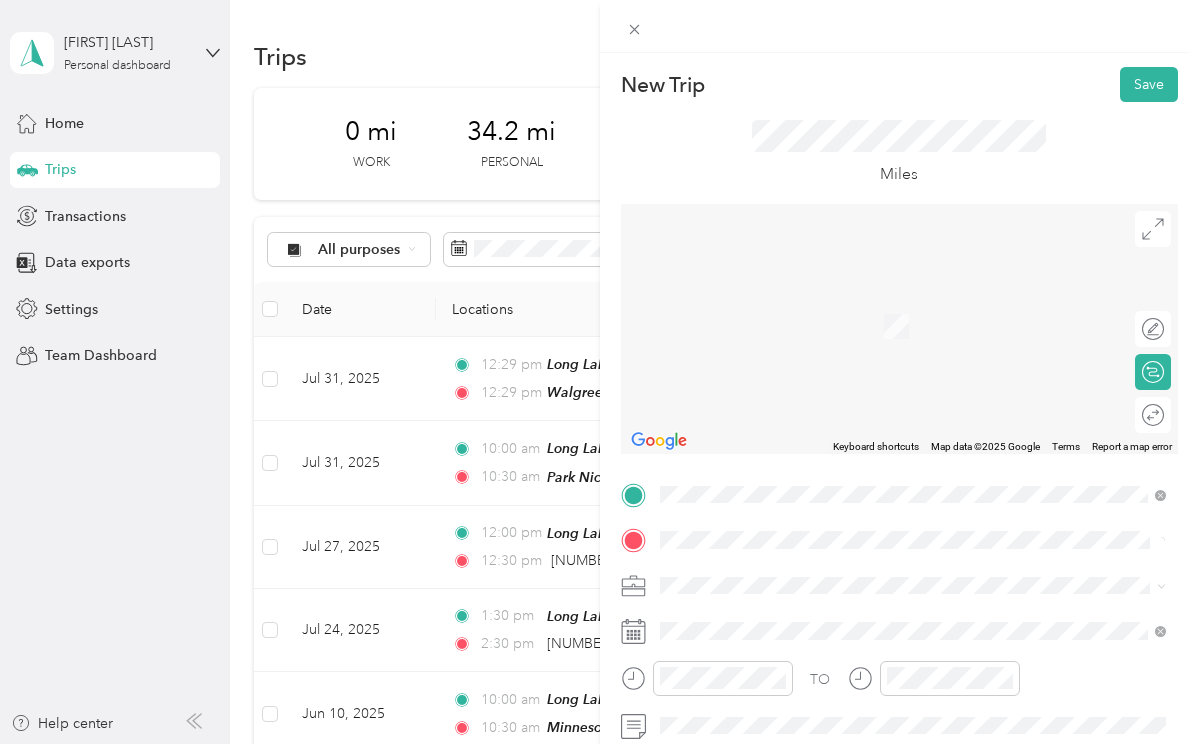 click on "New Trip Save This trip cannot be edited because it is either under review, approved, or paid. Contact your Team Manager to edit it. Miles ← Move left → Move right ↑ Move up ↓ Move down + Zoom in - Zoom out Home Jump left by 75% End Jump right by 75% Page Up Jump up by 75% Page Down Jump down by 75% Keyboard shortcuts Map Data Map data ©2025 Google Map data ©2025 Google 2 m  Click to toggle between metric and imperial units Terms Report a map error Edit route Calculate route Round trip TO Add photo" at bounding box center (900, 491) 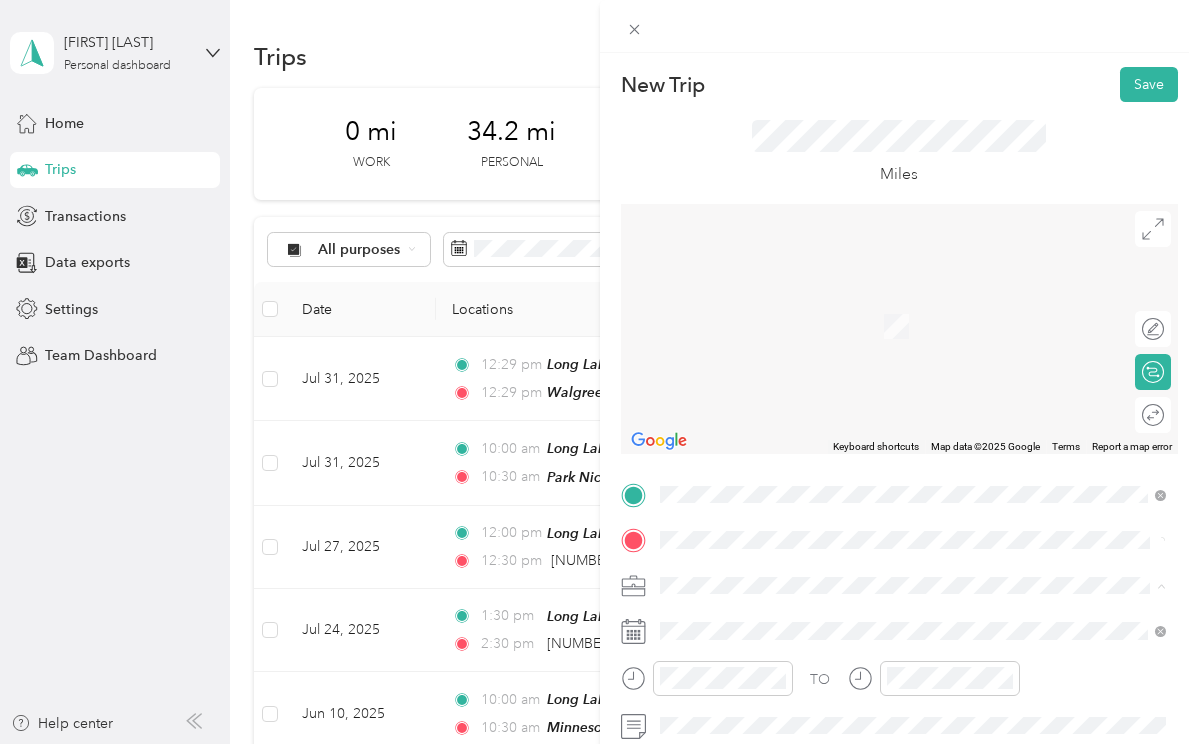 click on "Medical" at bounding box center (913, 479) 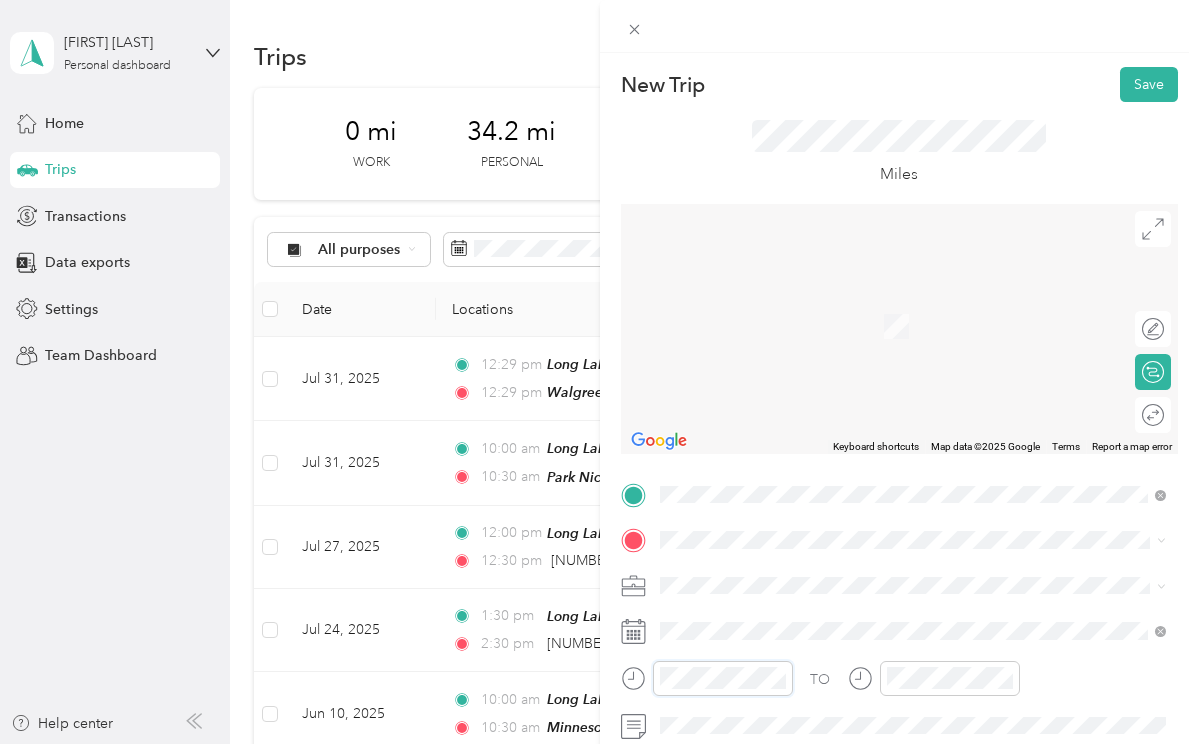 scroll, scrollTop: 78, scrollLeft: 0, axis: vertical 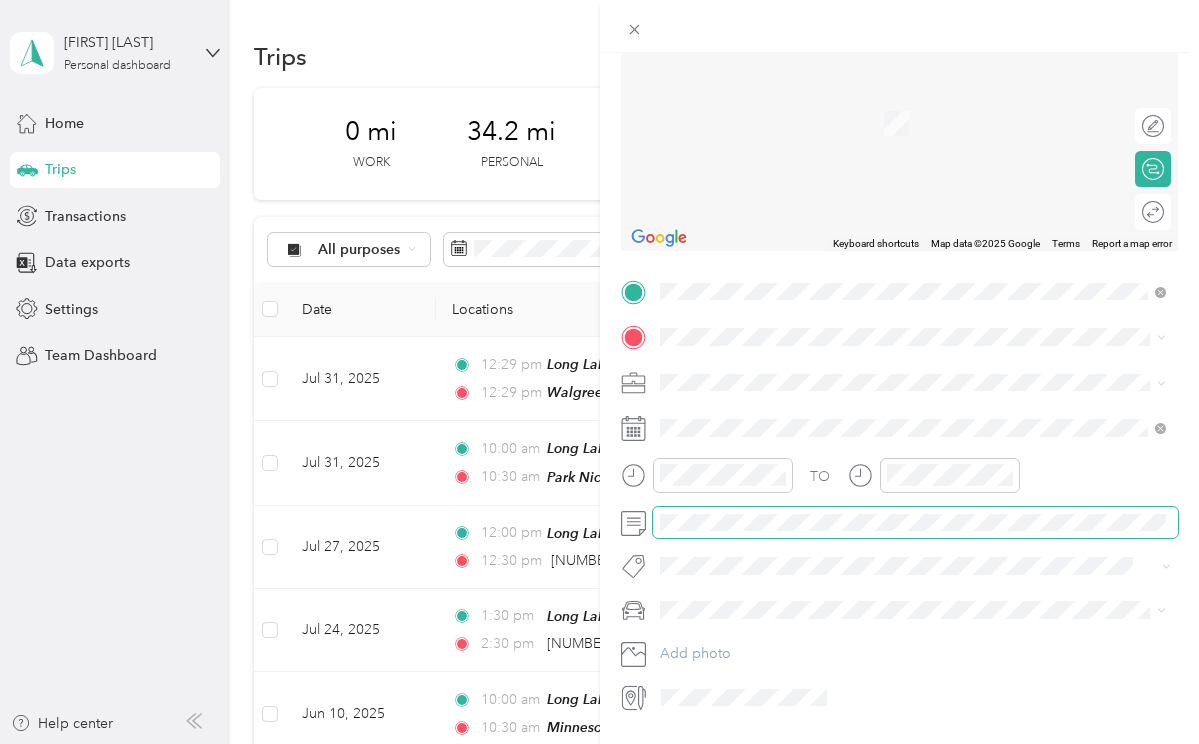 click at bounding box center (916, 523) 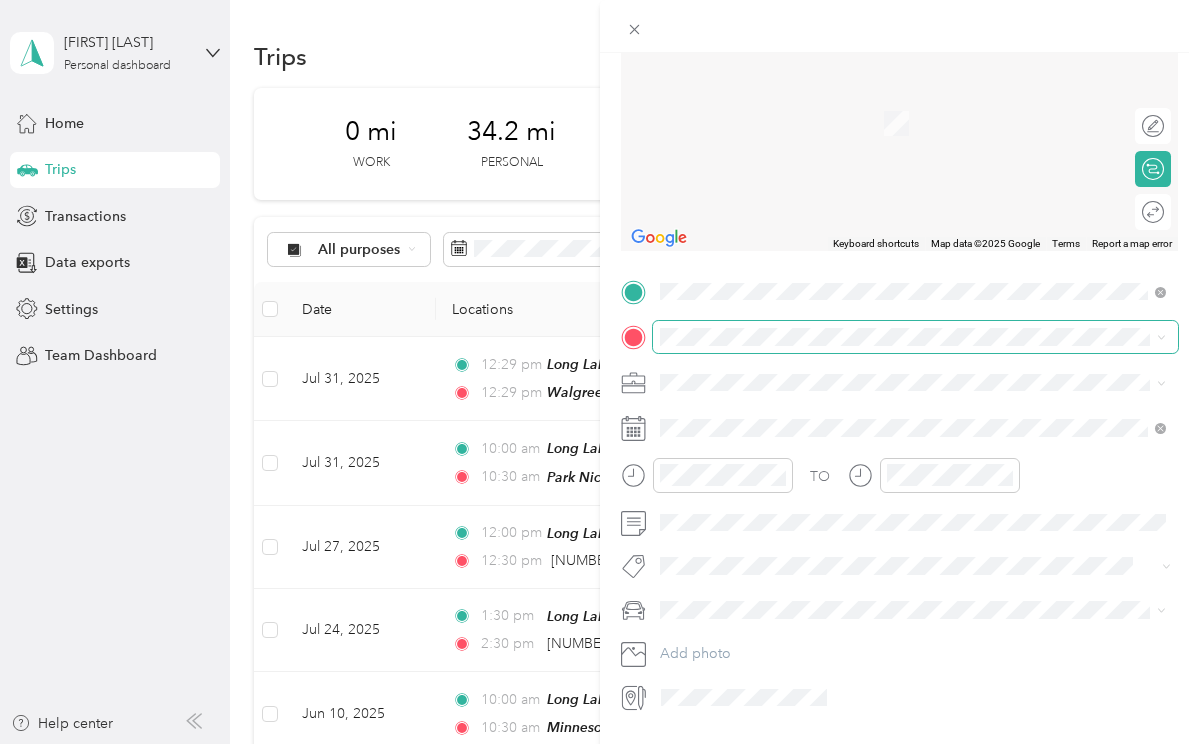 click at bounding box center (916, 337) 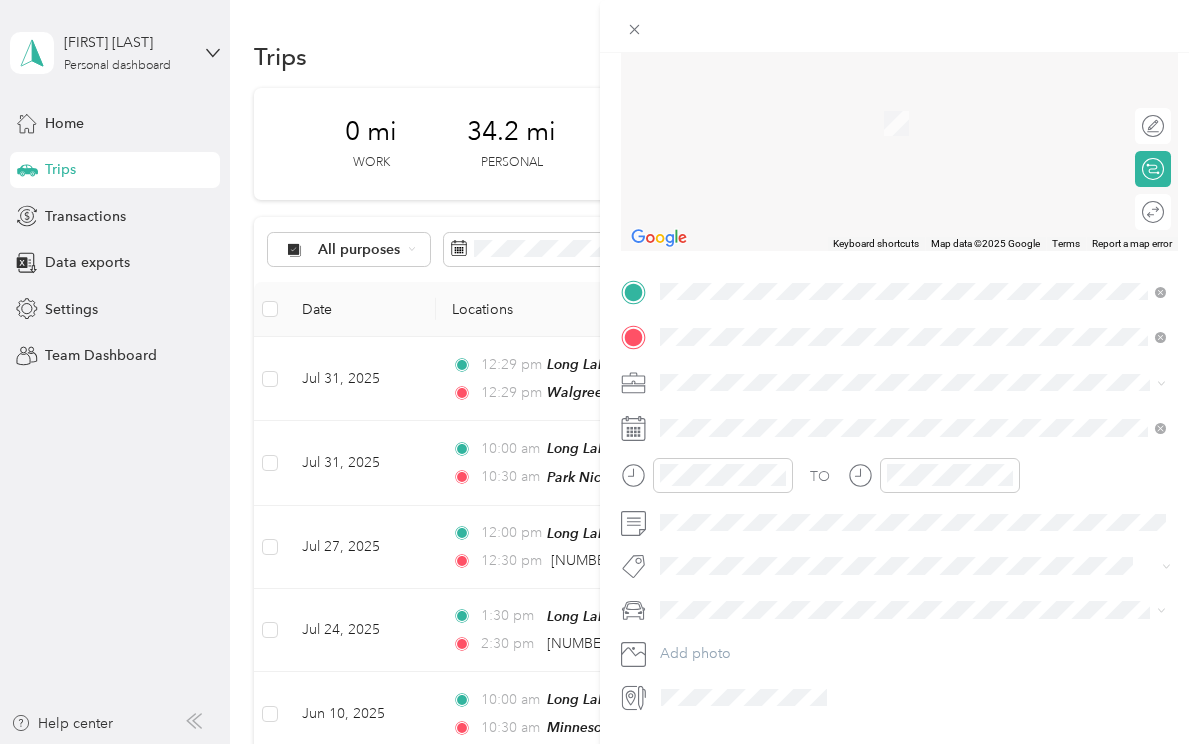 click on "Round trip" at bounding box center (1153, 212) 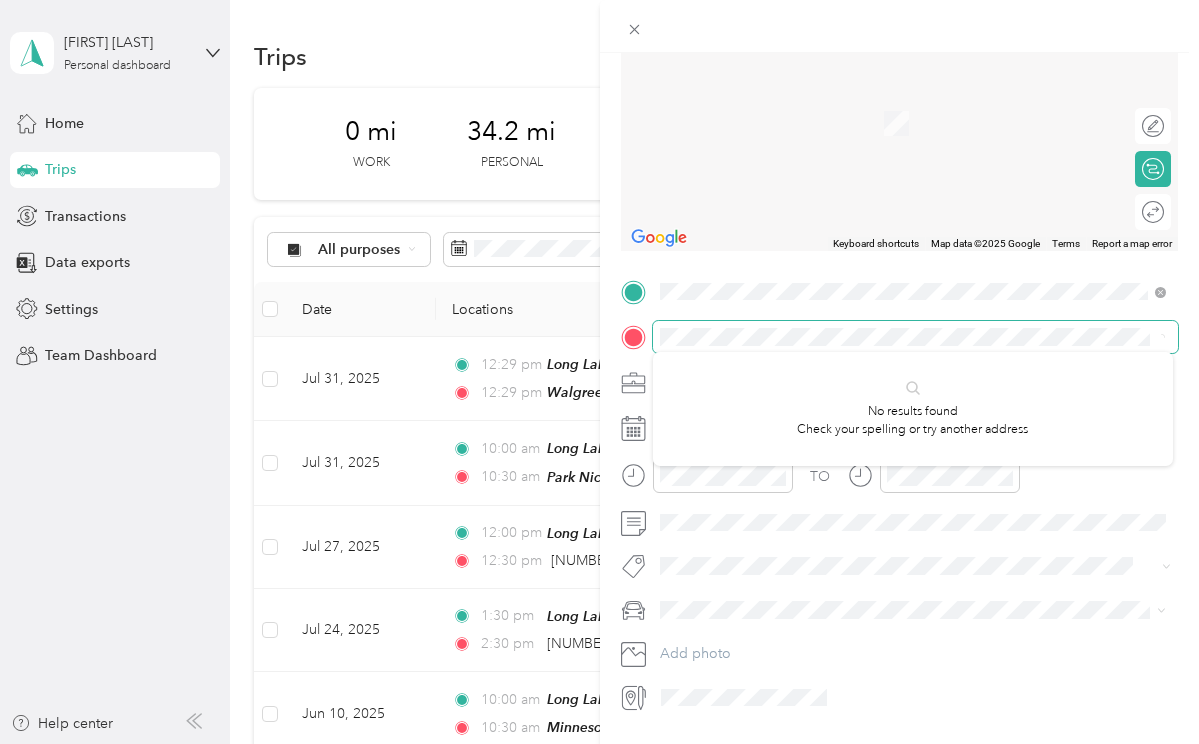 scroll, scrollTop: 0, scrollLeft: 0, axis: both 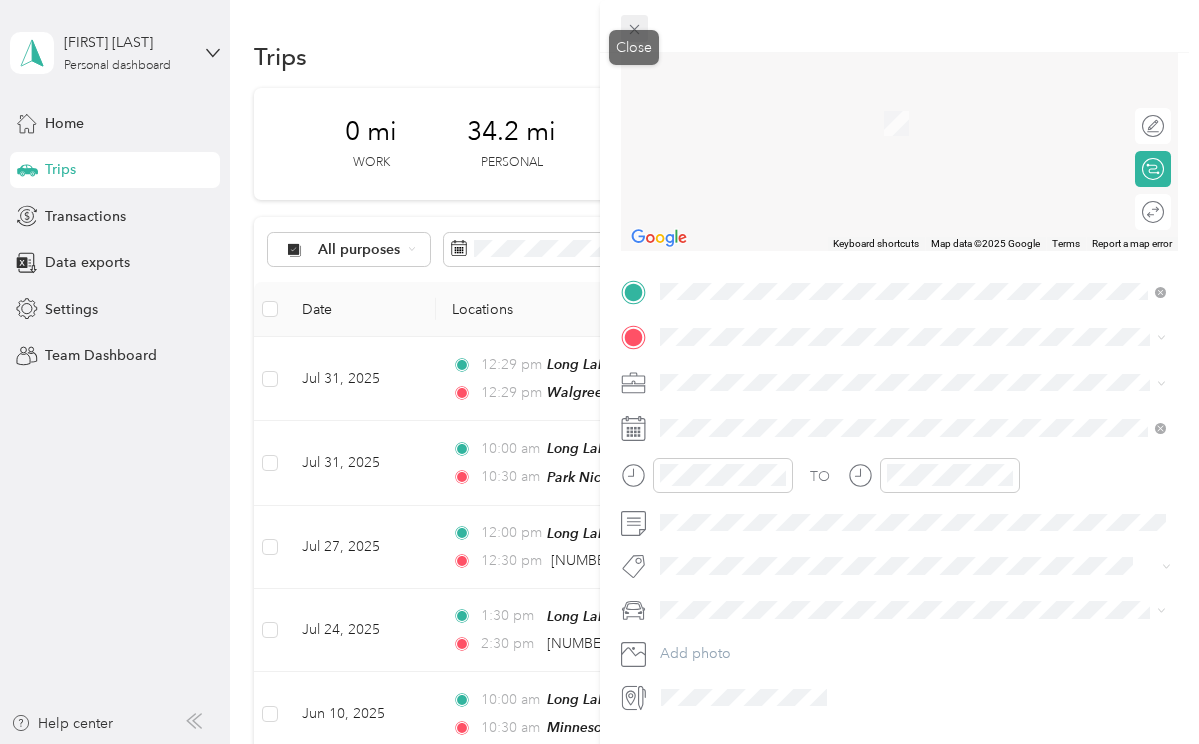 click 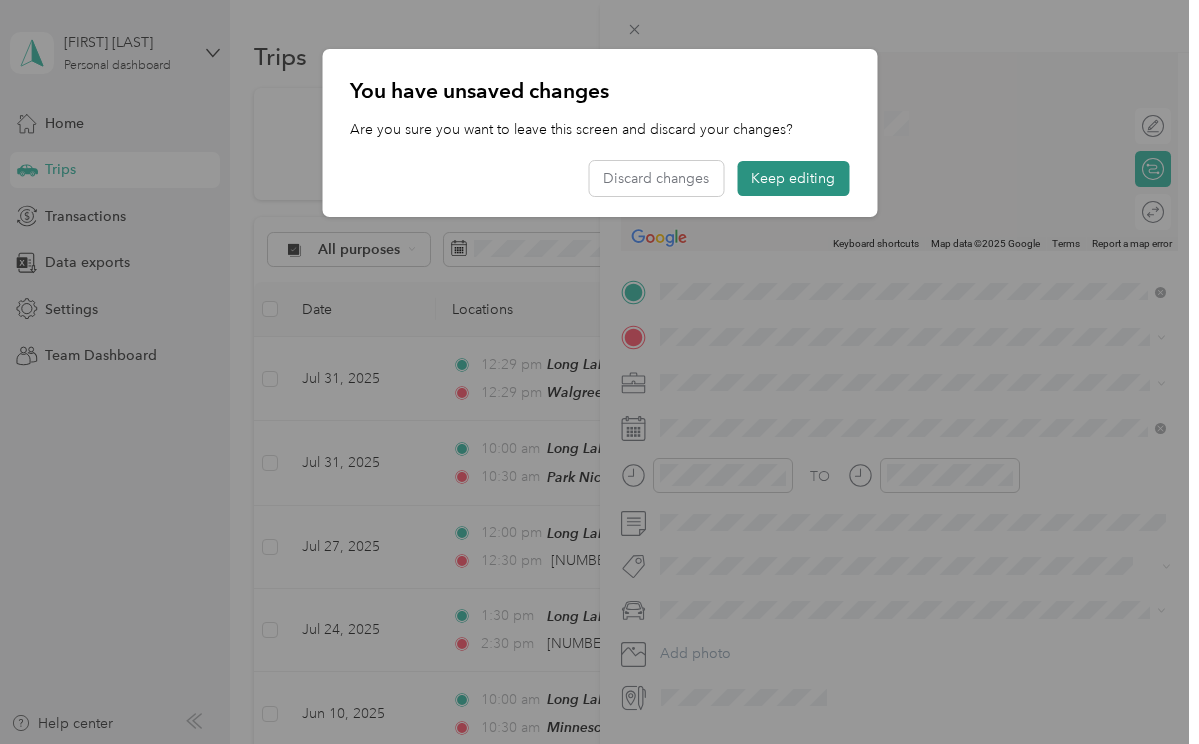 click on "Keep editing" at bounding box center (793, 178) 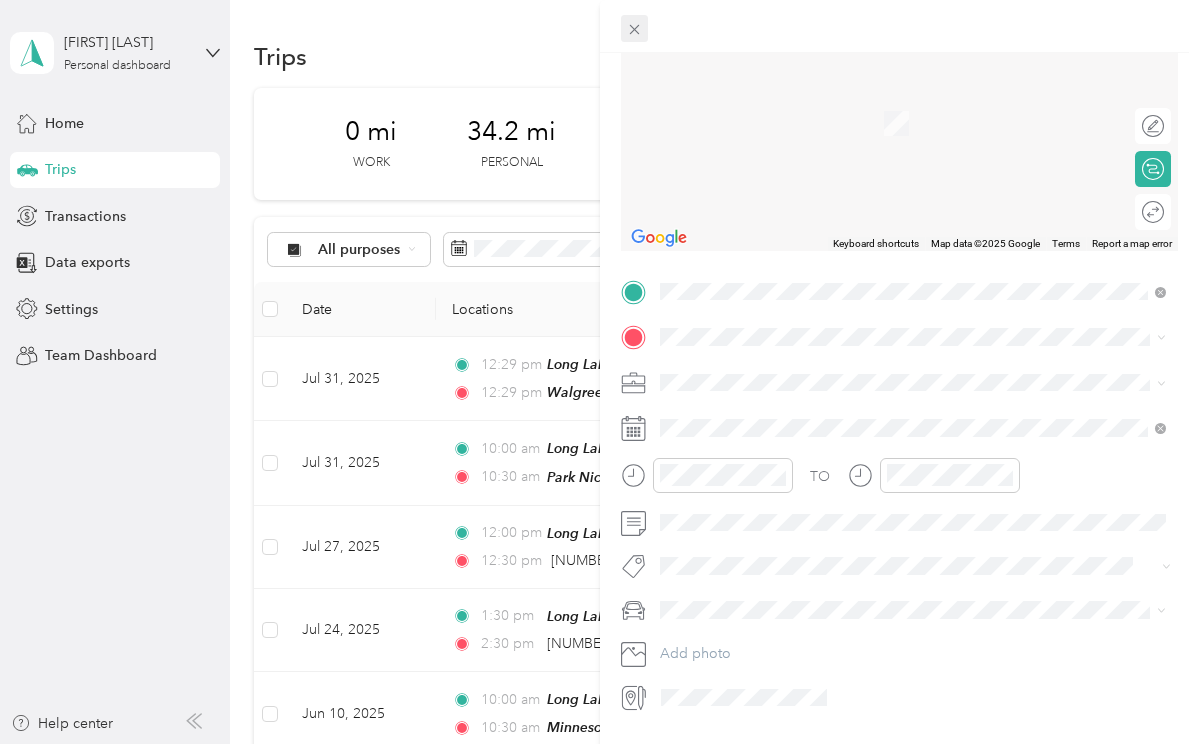 click 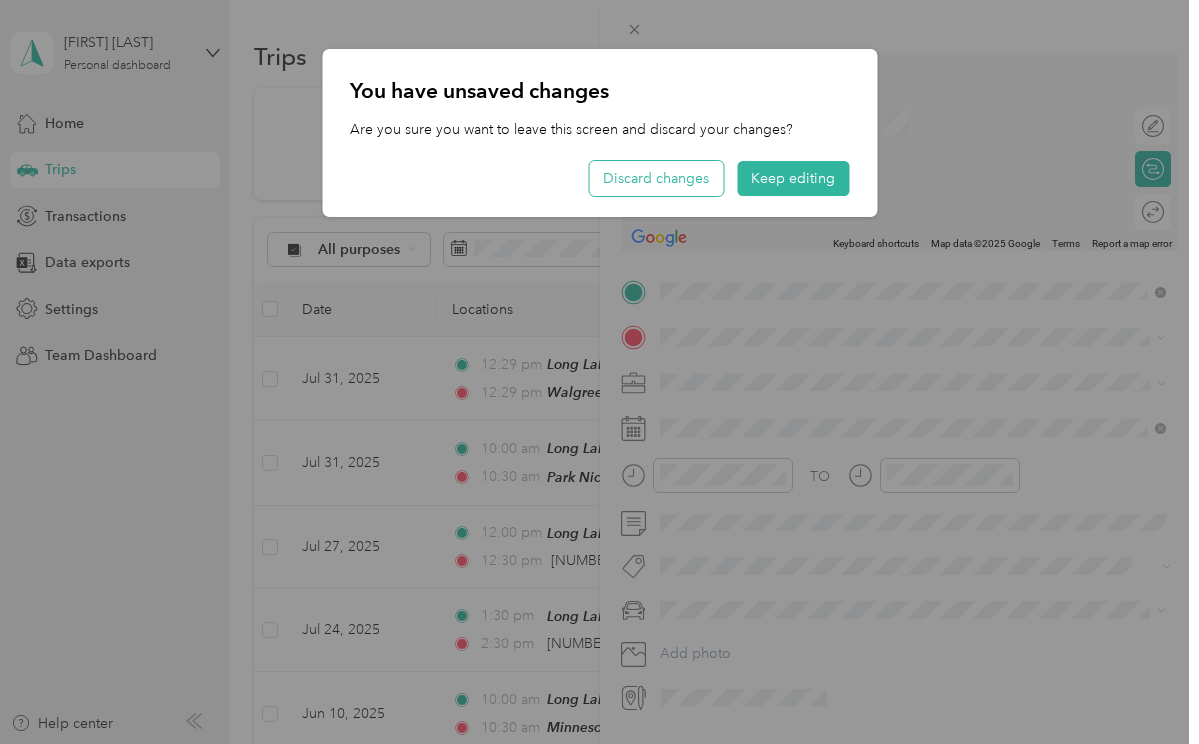 click on "Discard changes" at bounding box center (656, 178) 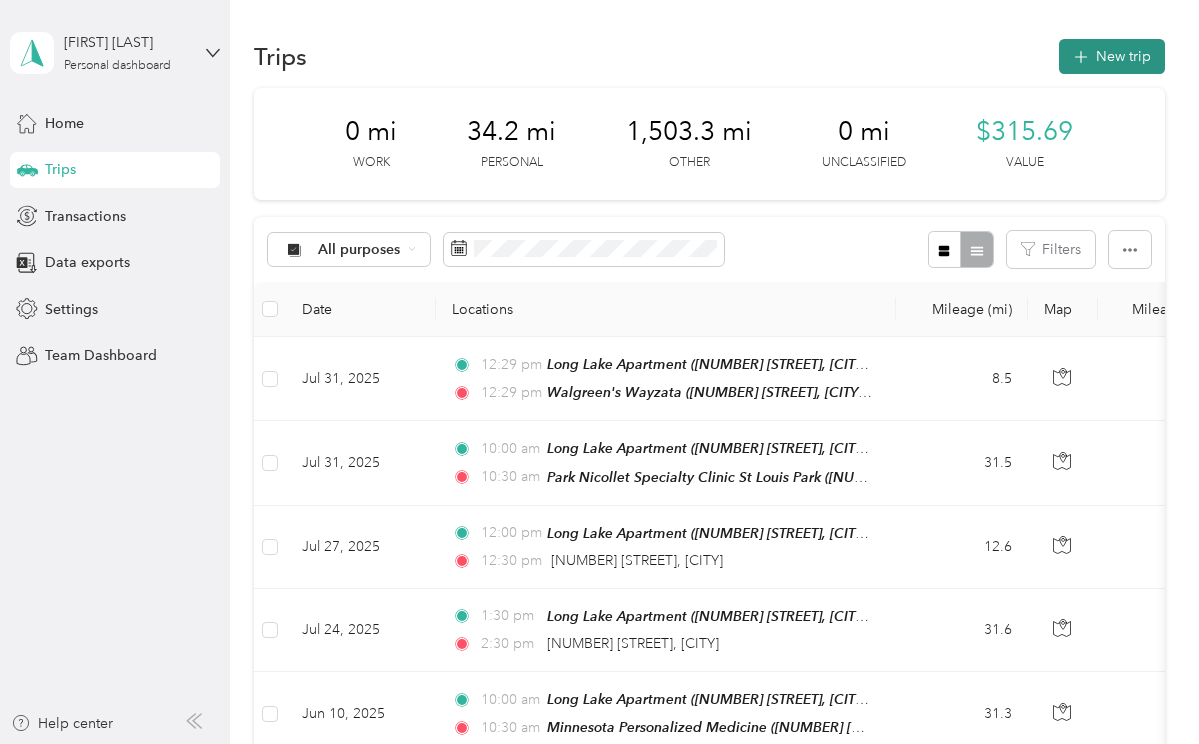 click on "New trip" at bounding box center [1112, 56] 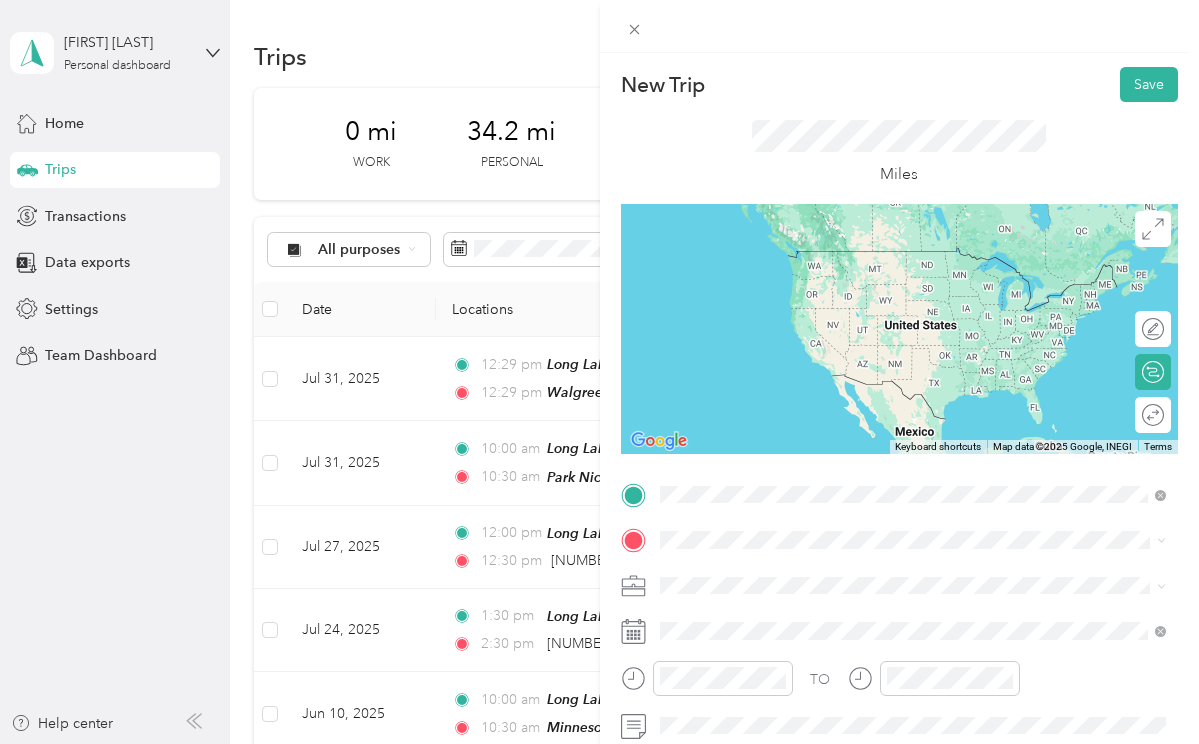 click on "[NUMBER] [STREET], [POSTAL_CODE], [CITY], [STATE], [COUNTRY]" at bounding box center [910, 280] 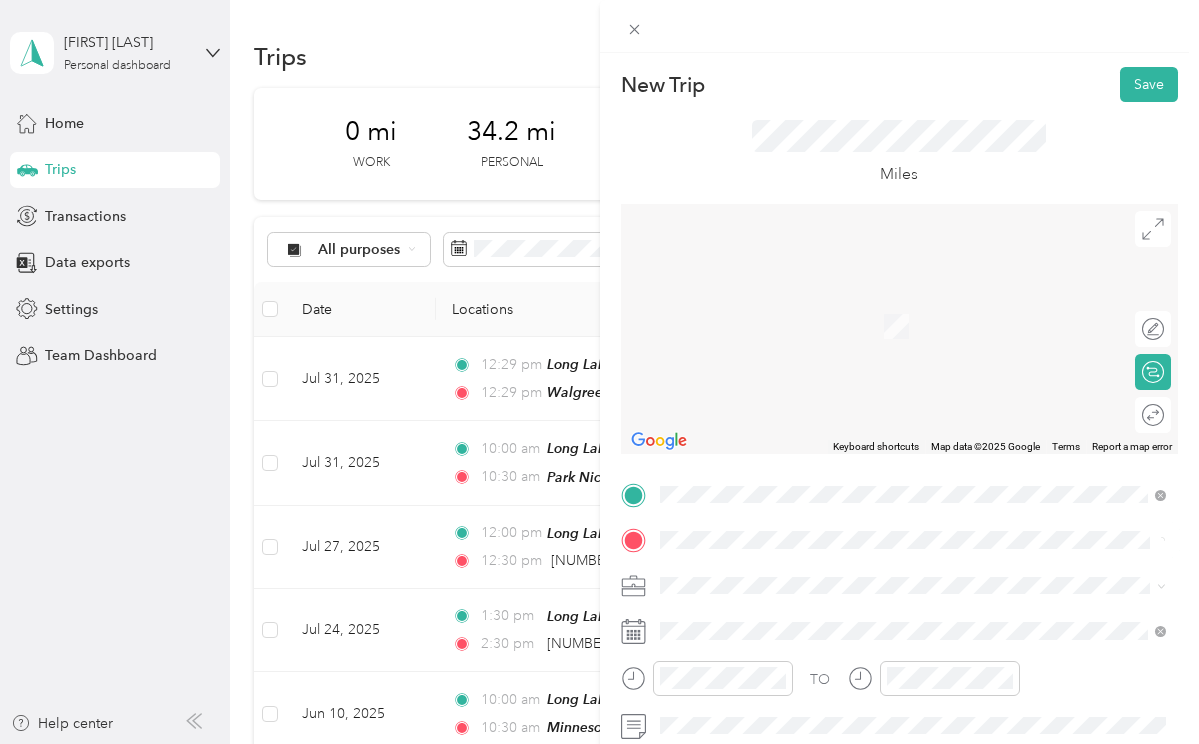 click at bounding box center (900, 329) 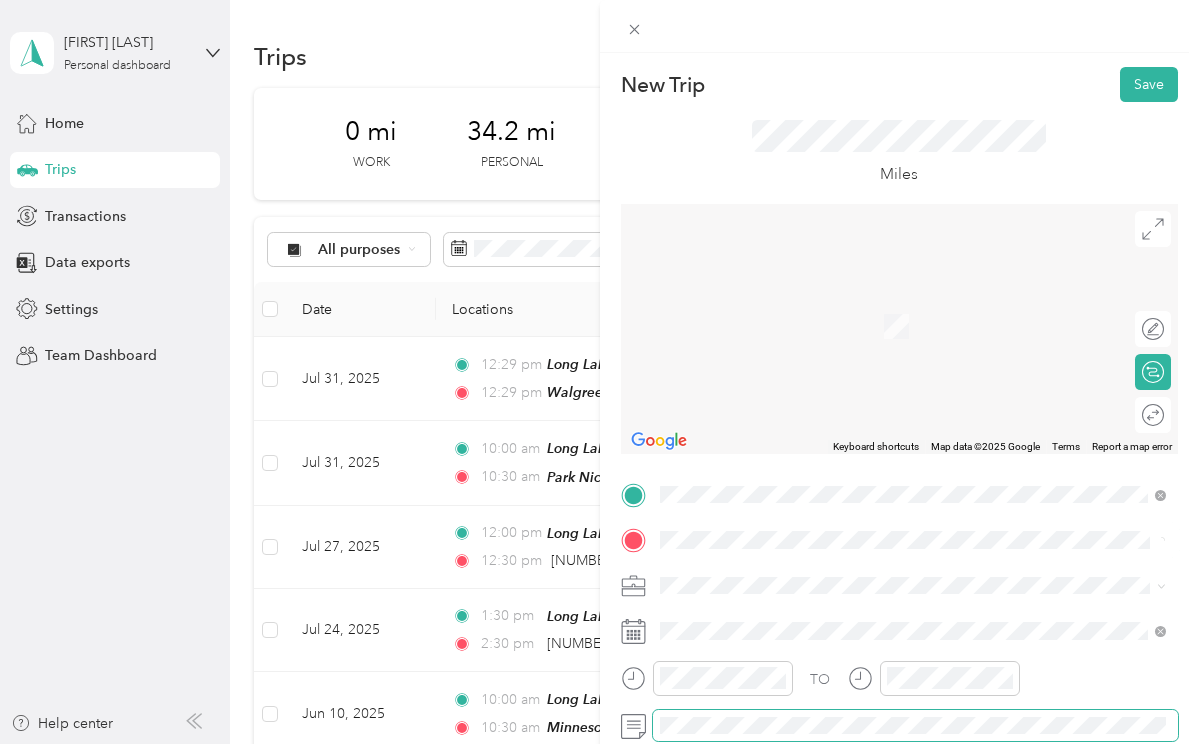click at bounding box center (916, 726) 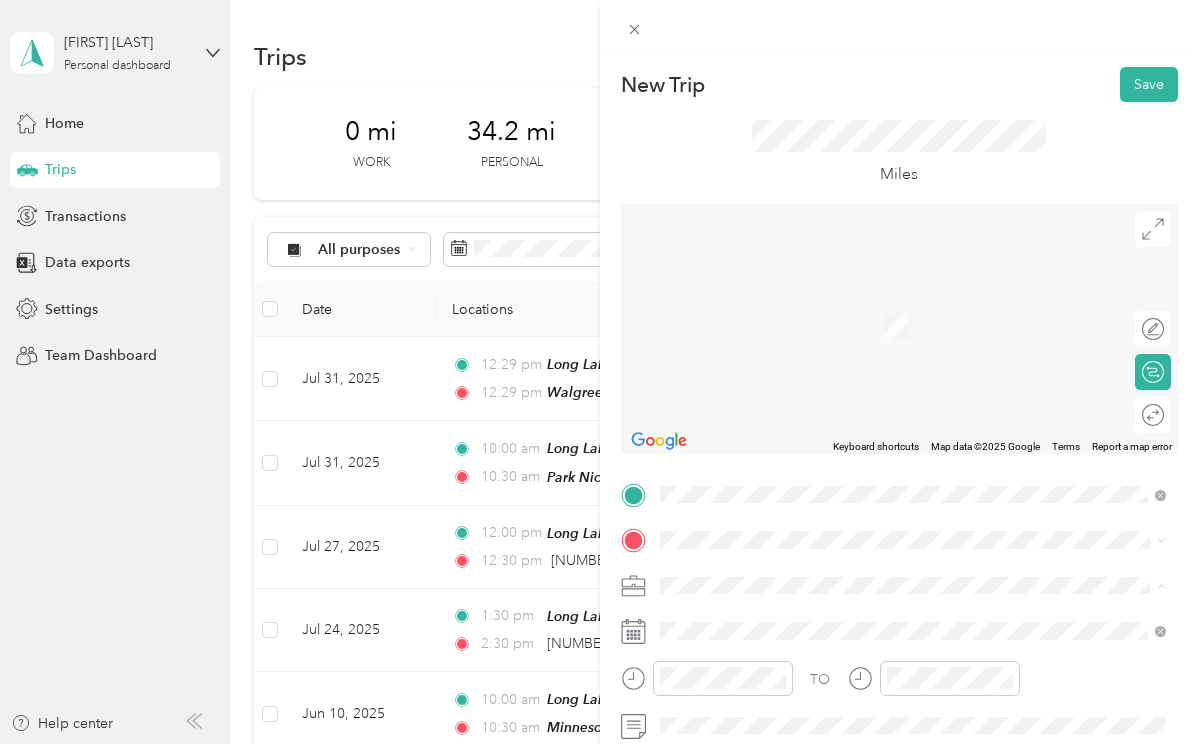 click on "Medical" at bounding box center [913, 479] 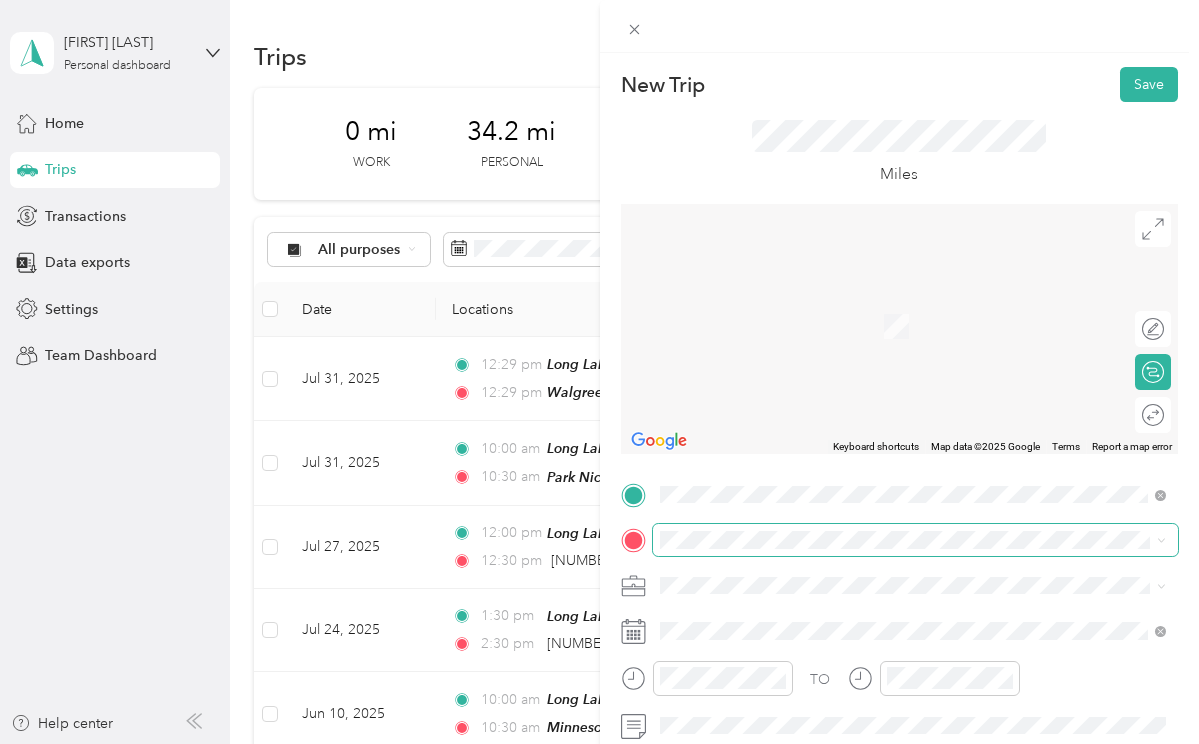 click at bounding box center [916, 540] 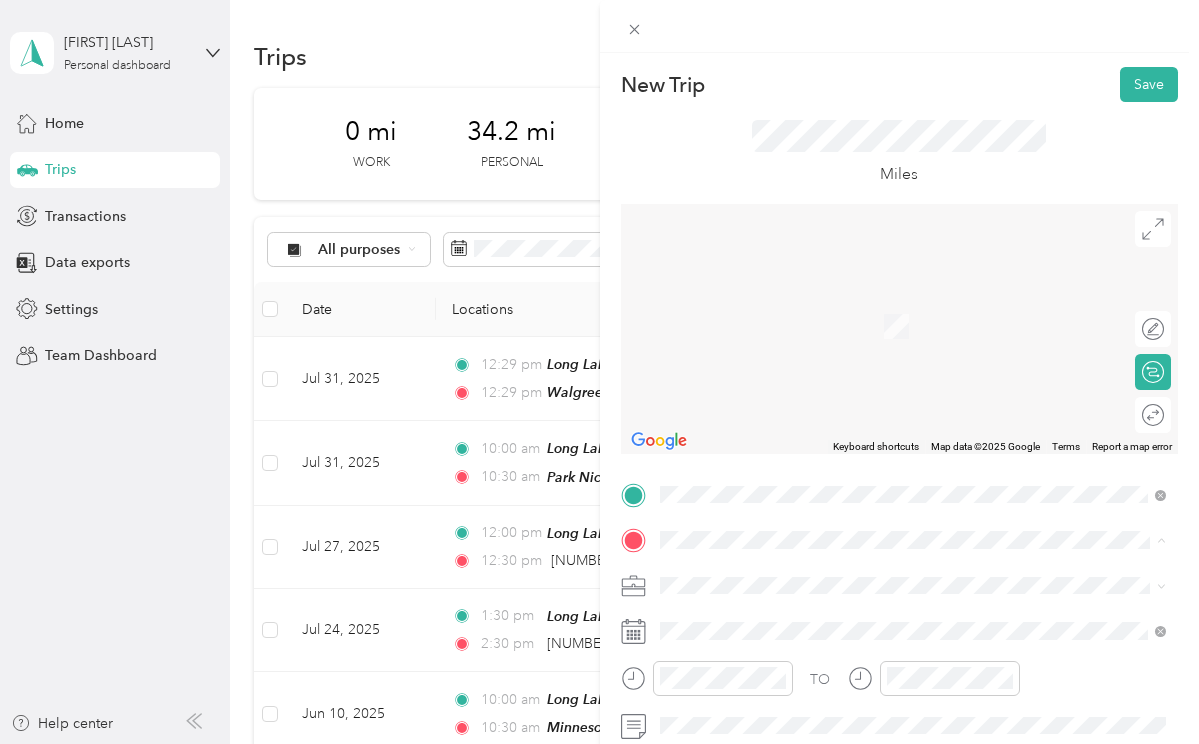 click 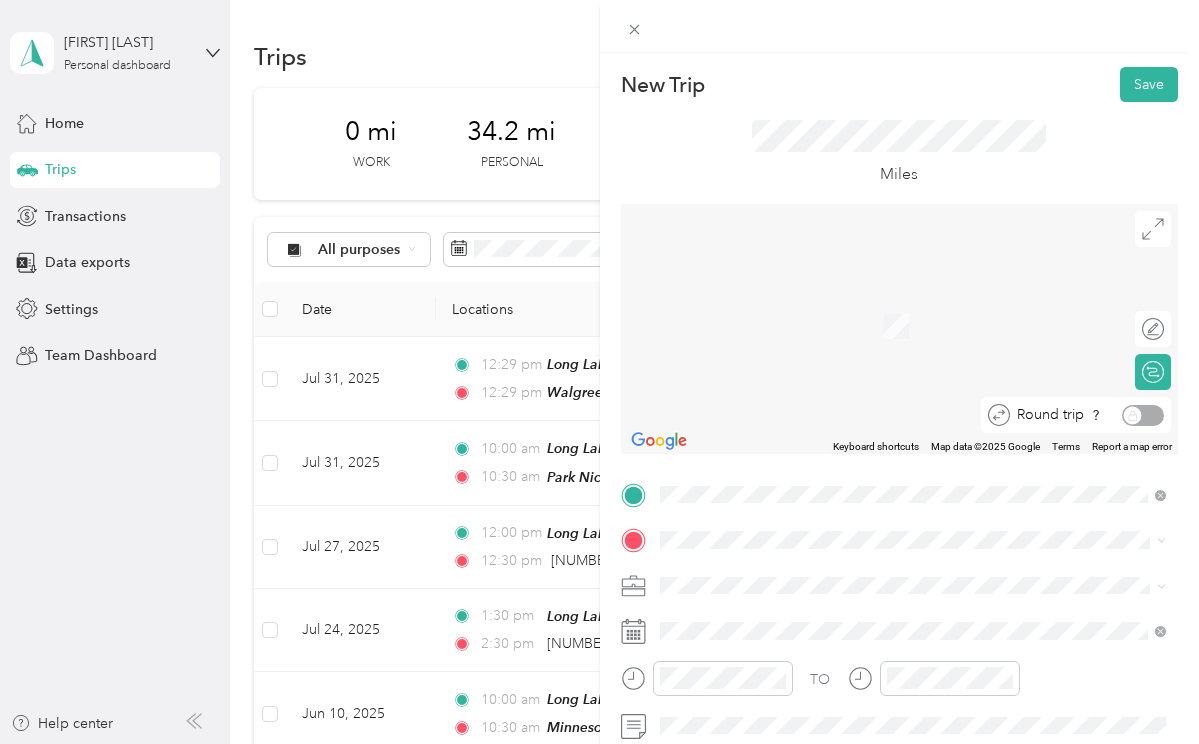 click on "Round trip" at bounding box center [1087, 415] 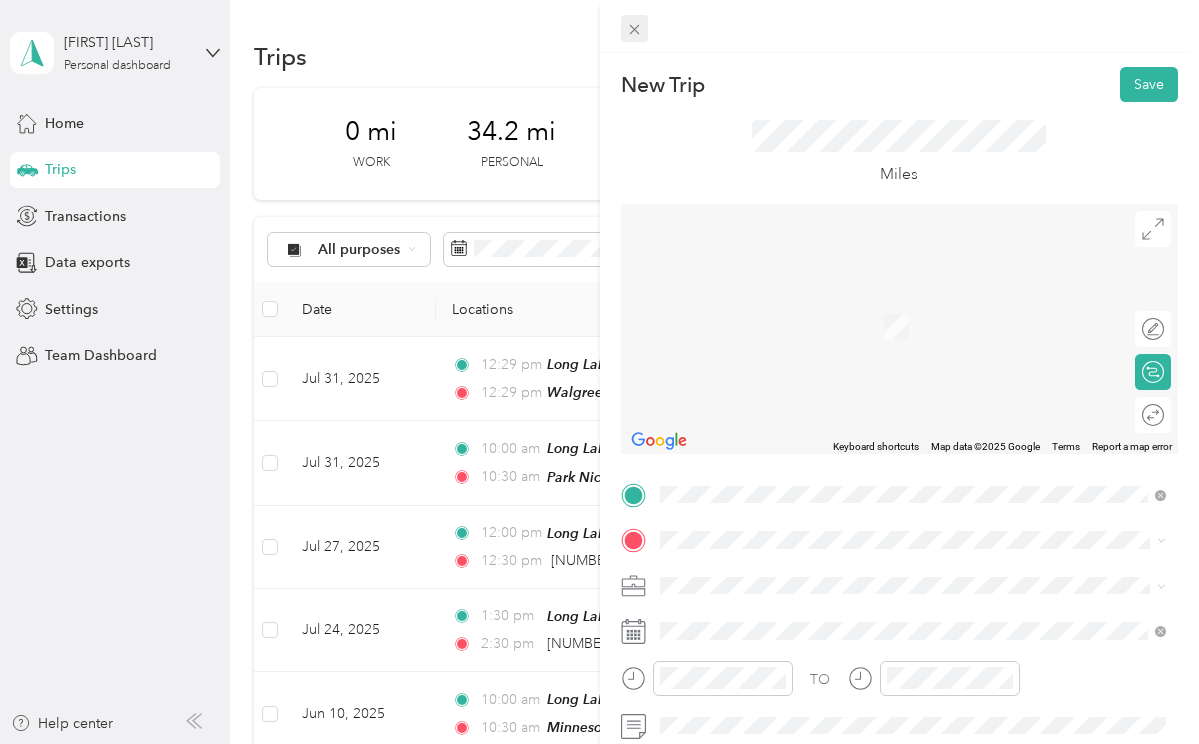 click 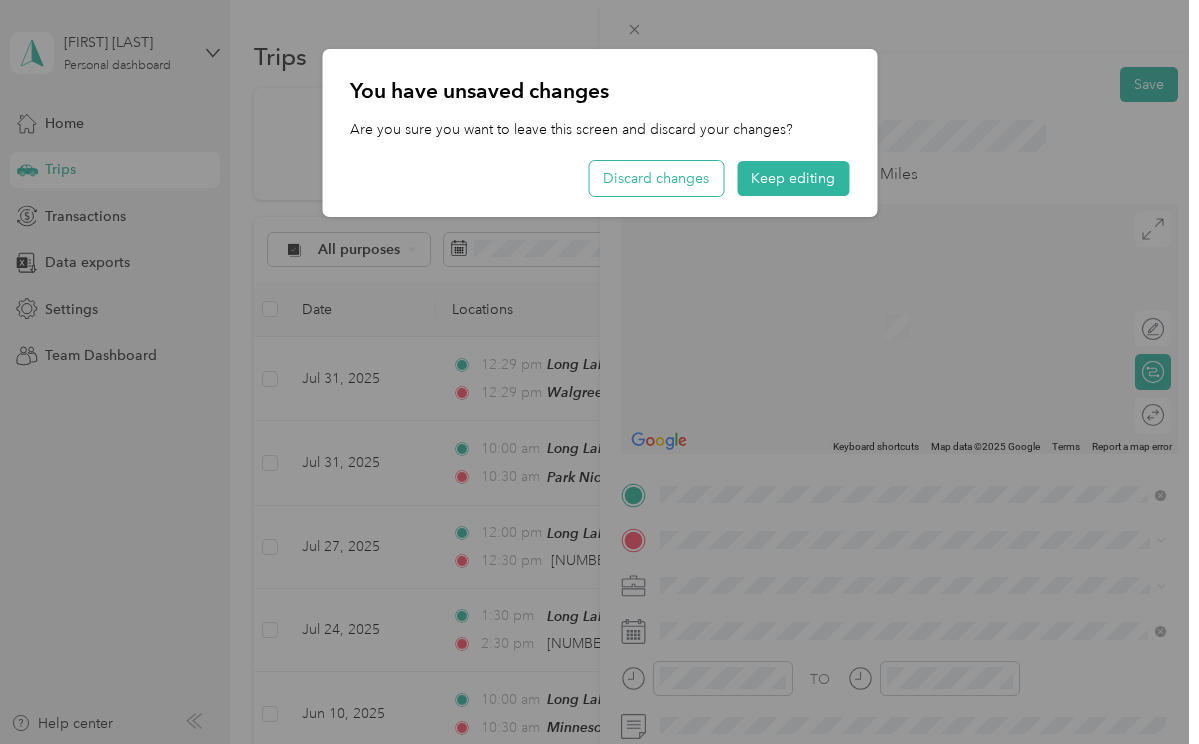 click on "Discard changes" at bounding box center (656, 178) 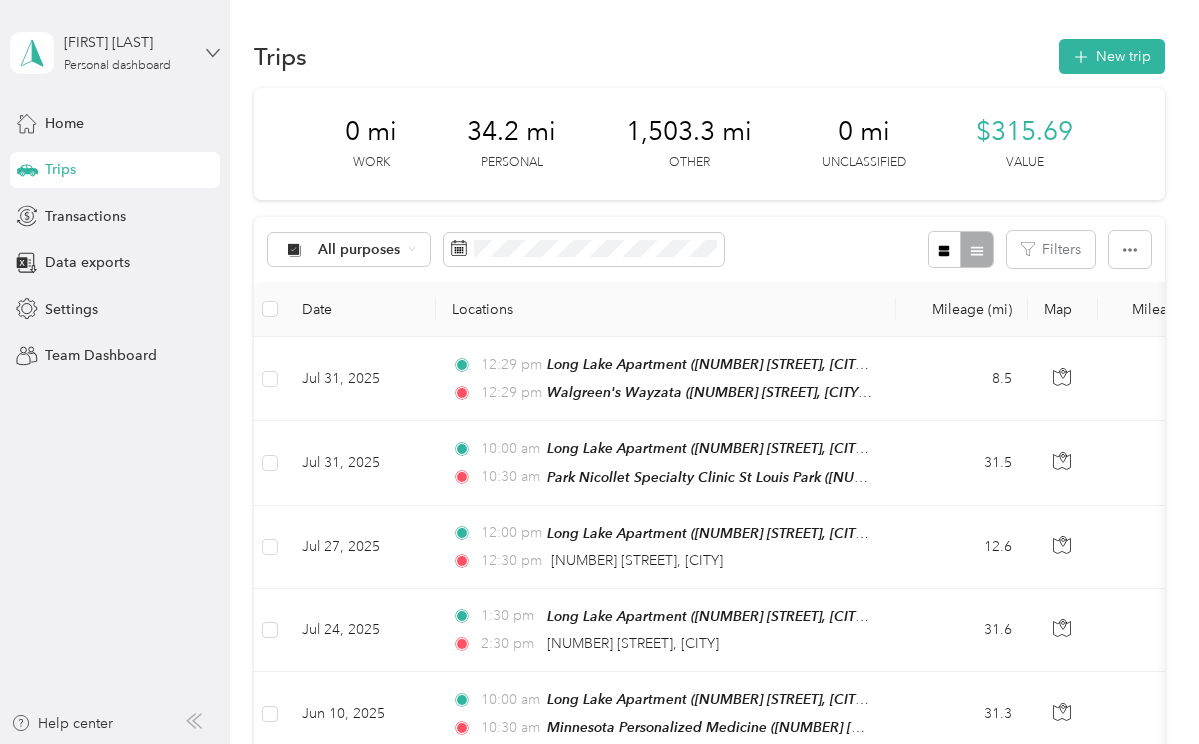 click 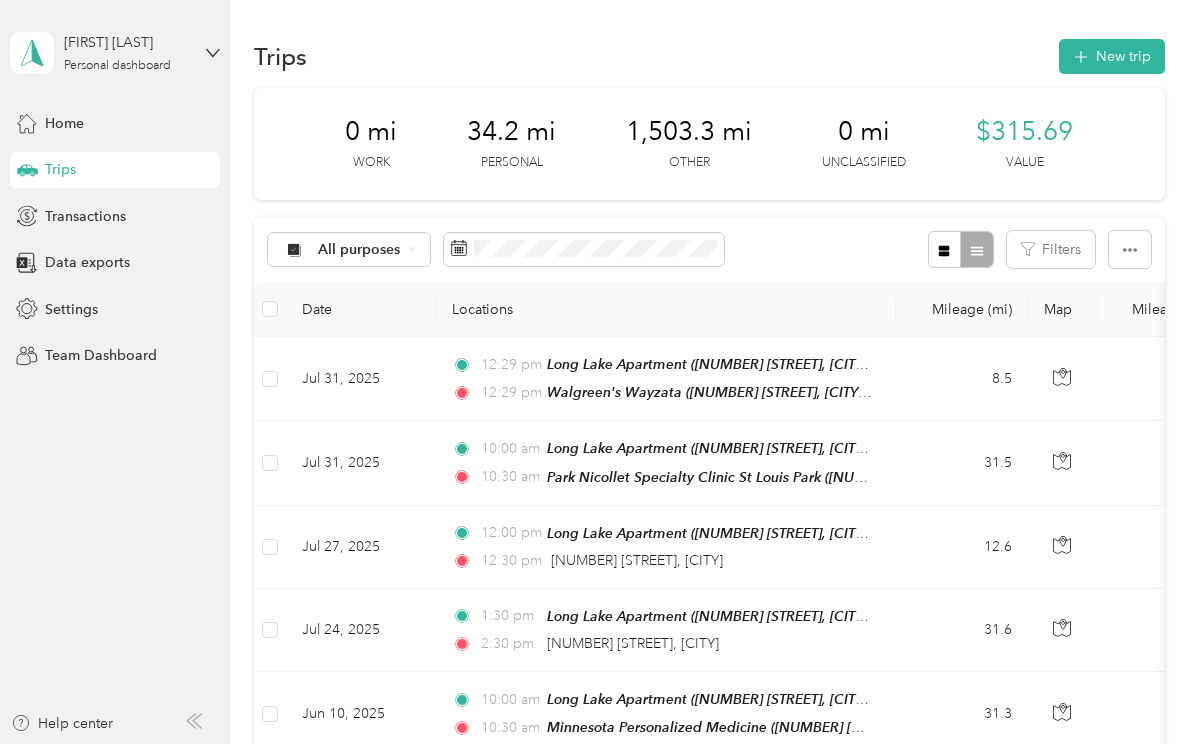 click on "Log out" at bounding box center (66, 164) 